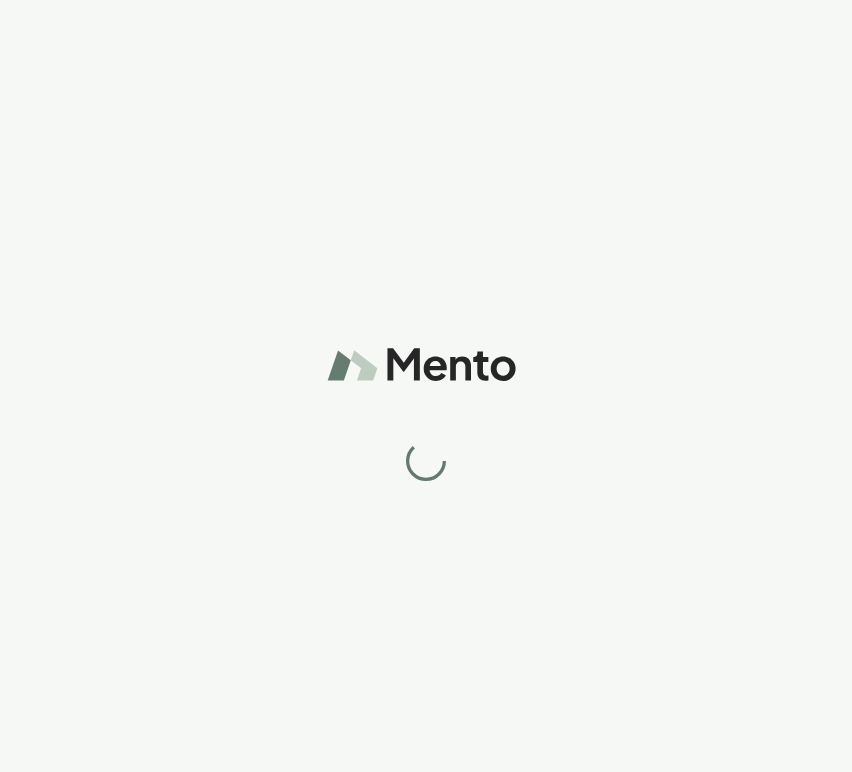 scroll, scrollTop: 0, scrollLeft: 0, axis: both 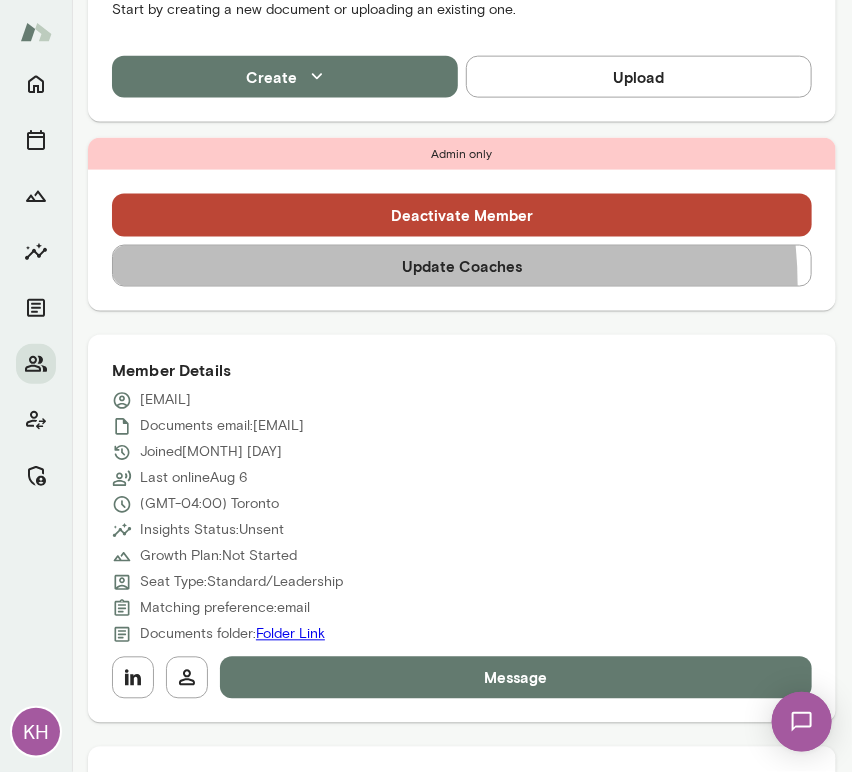 click on "Update Coaches" at bounding box center [462, 266] 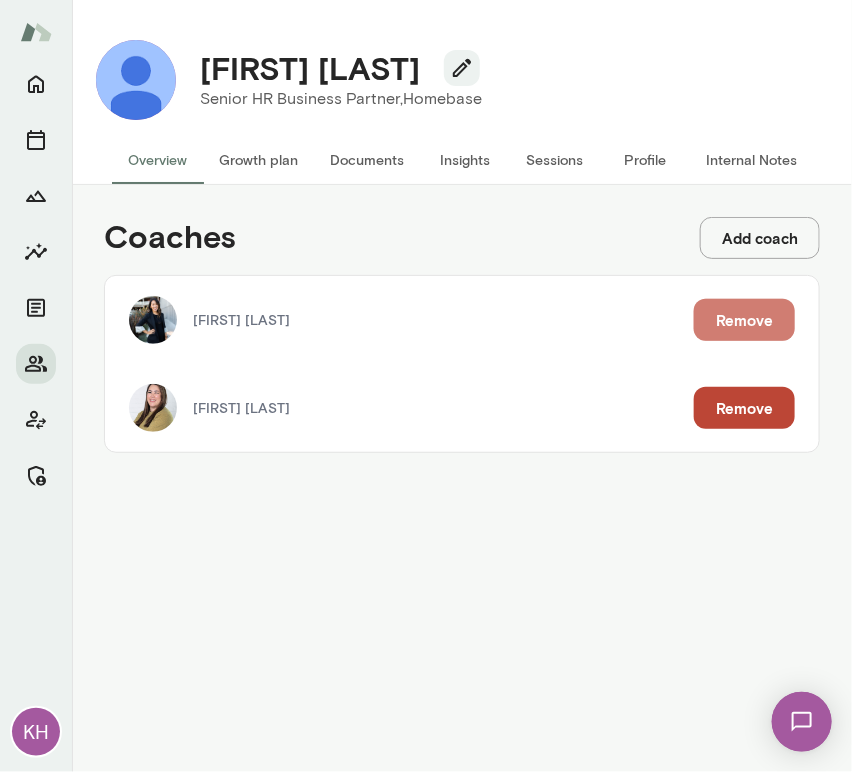 click on "Remove" at bounding box center (744, 320) 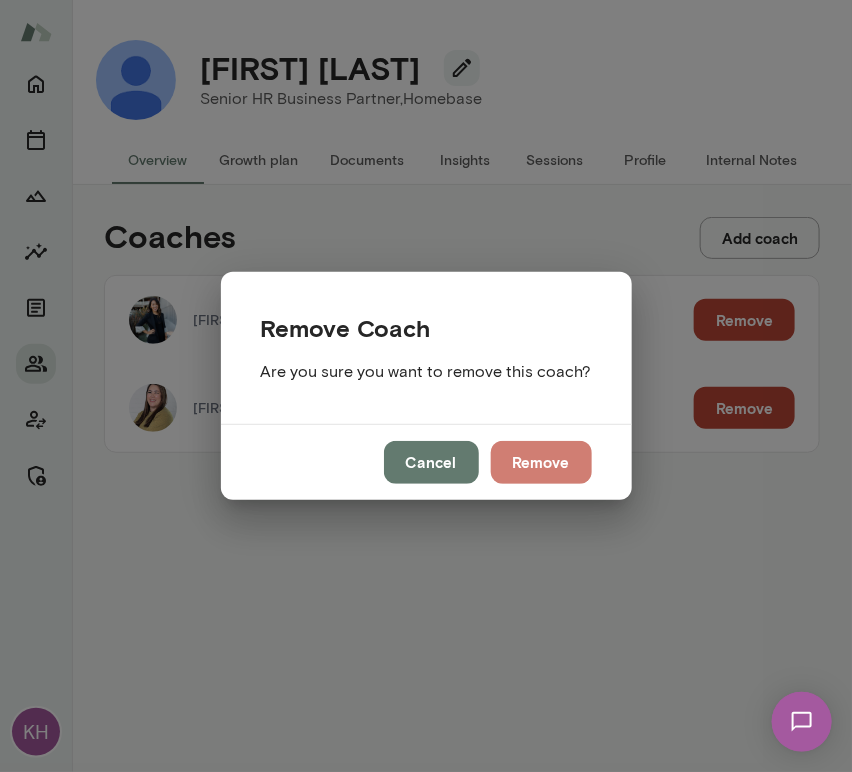 click on "Remove" at bounding box center (541, 462) 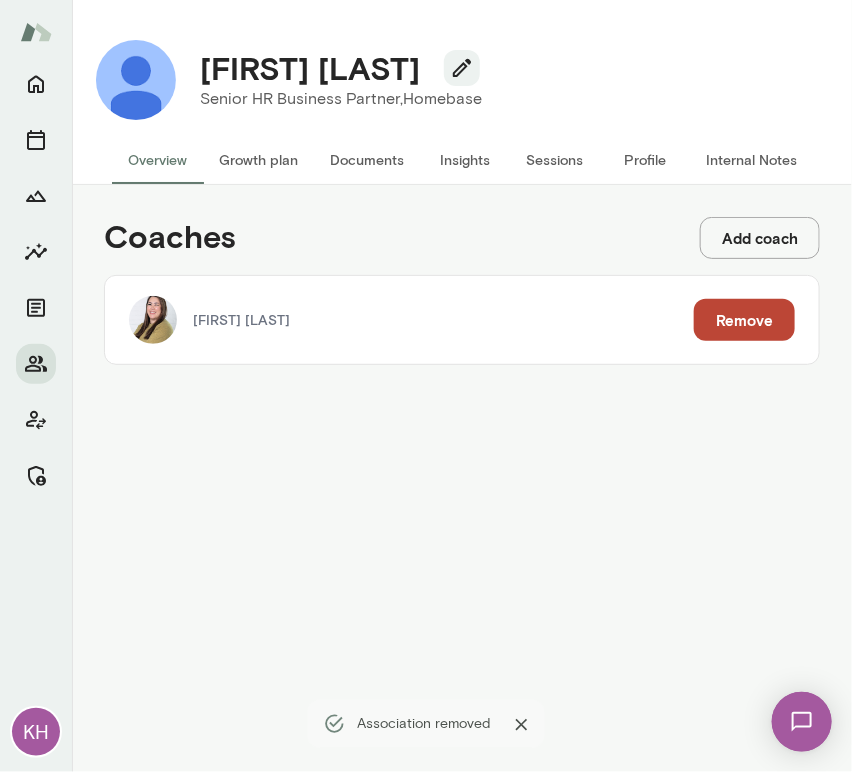 click on "Sessions" at bounding box center (555, 160) 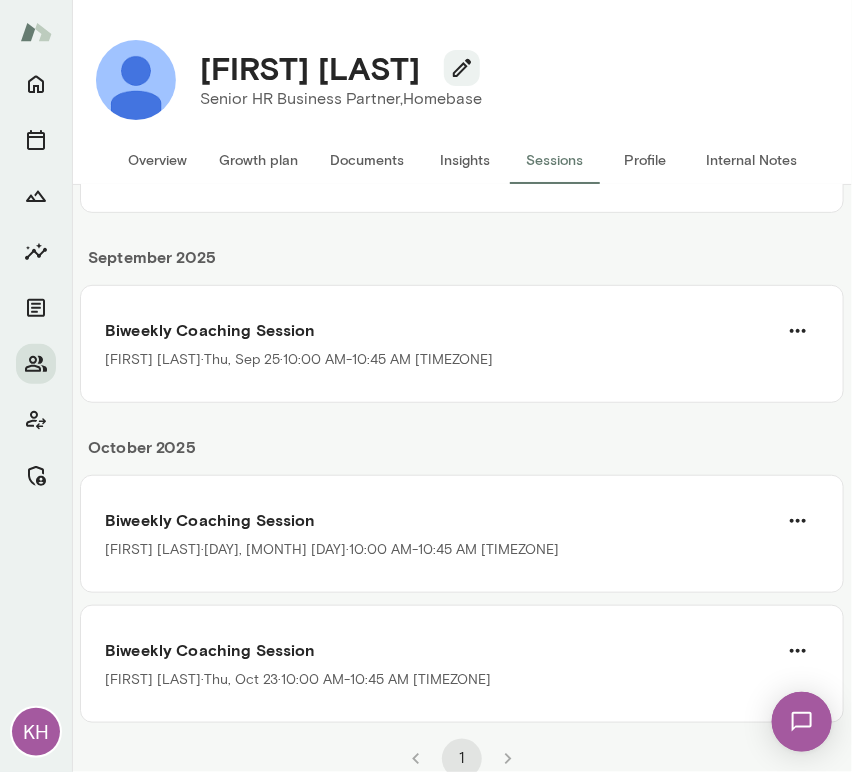 scroll, scrollTop: 0, scrollLeft: 0, axis: both 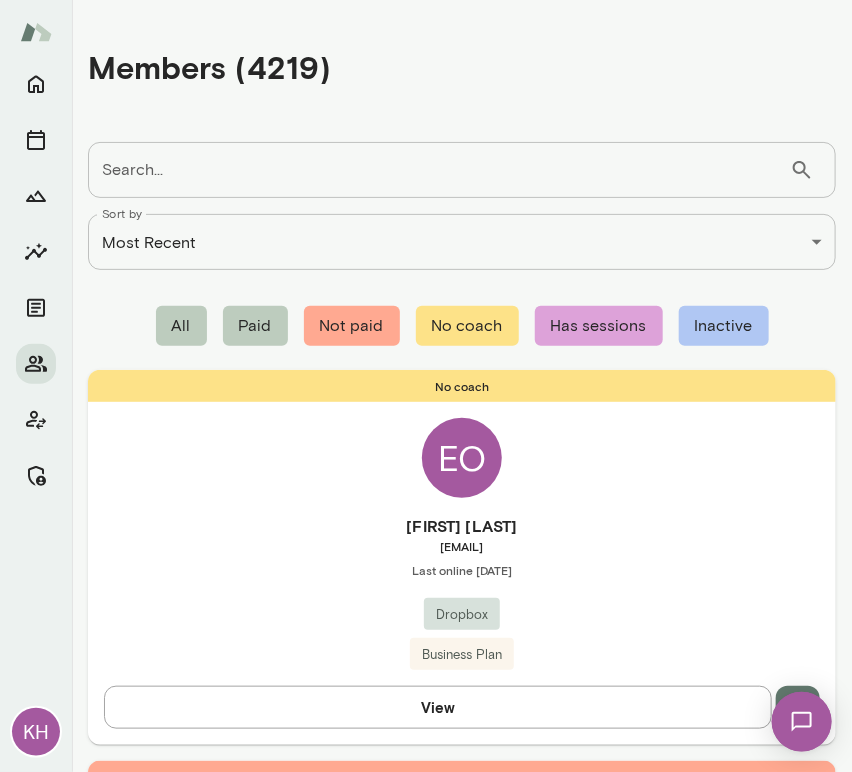 click on "Search..." at bounding box center [439, 170] 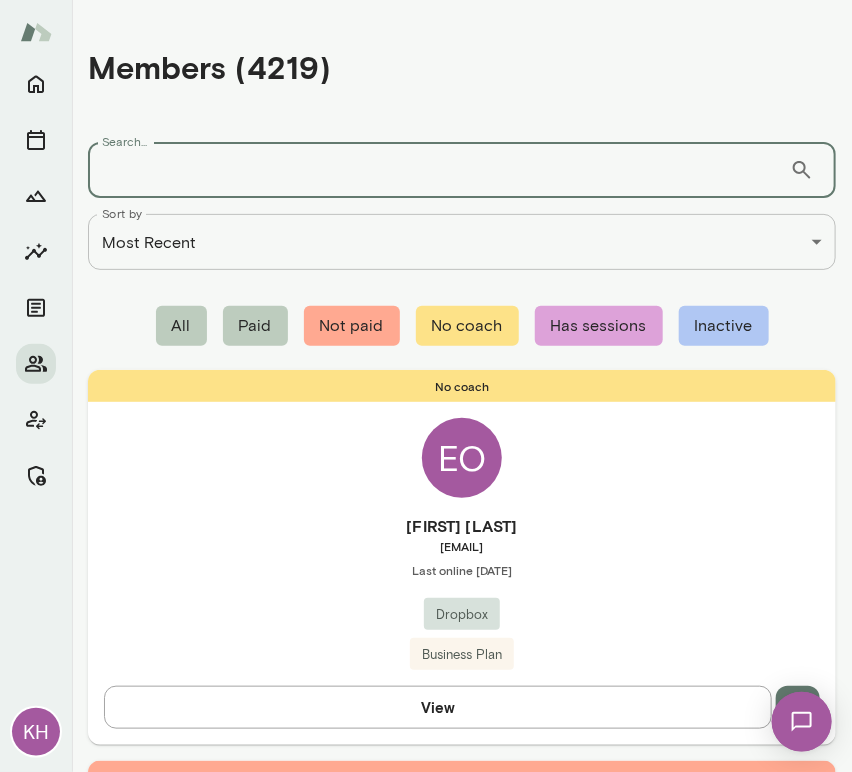 paste on "**********" 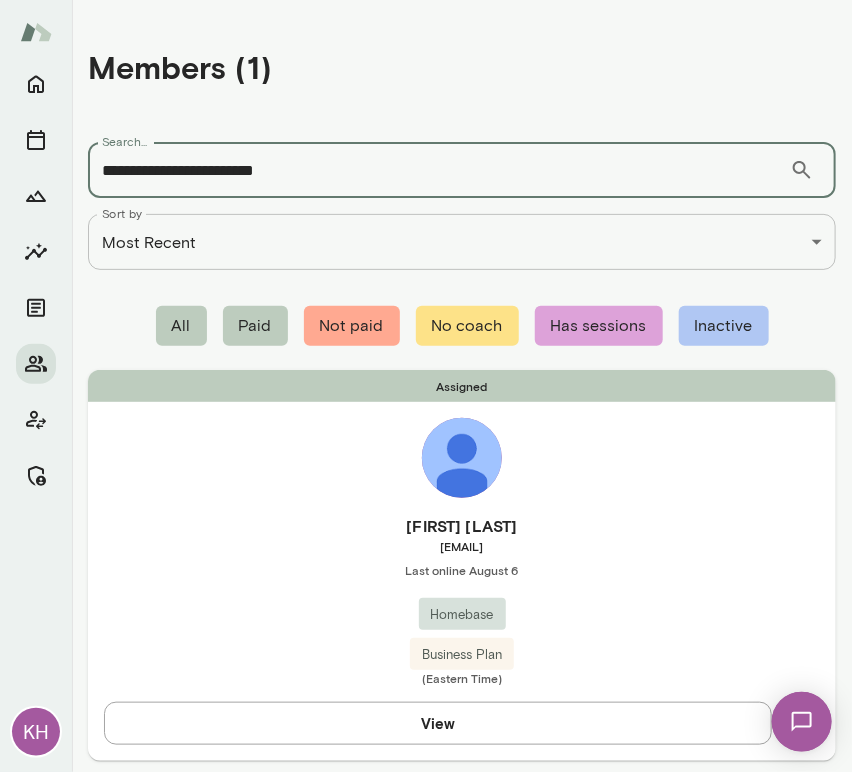 type on "**********" 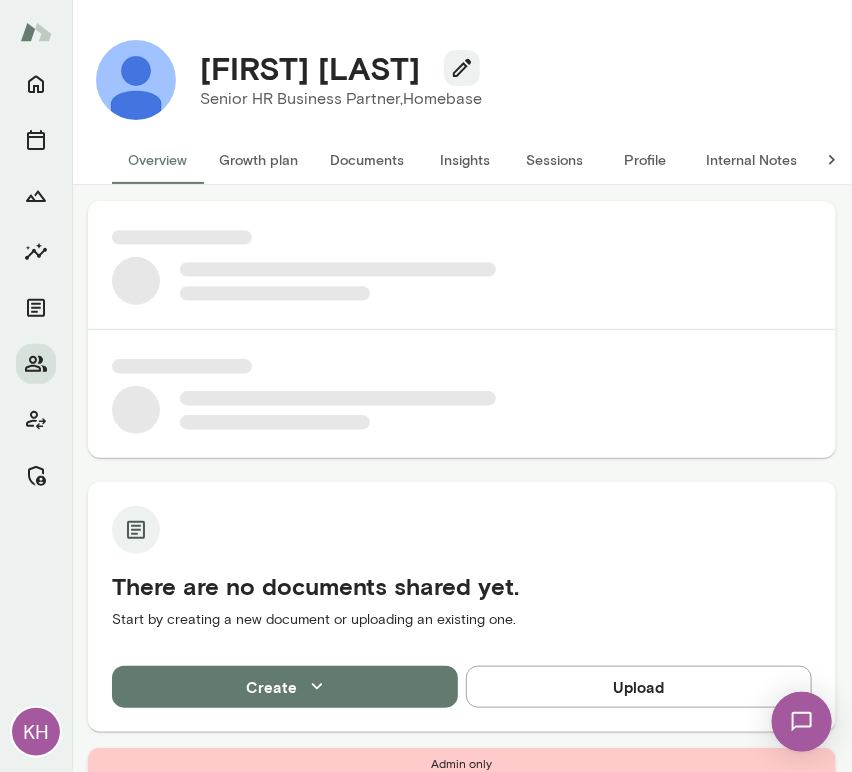 click on "Internal Notes" at bounding box center [751, 160] 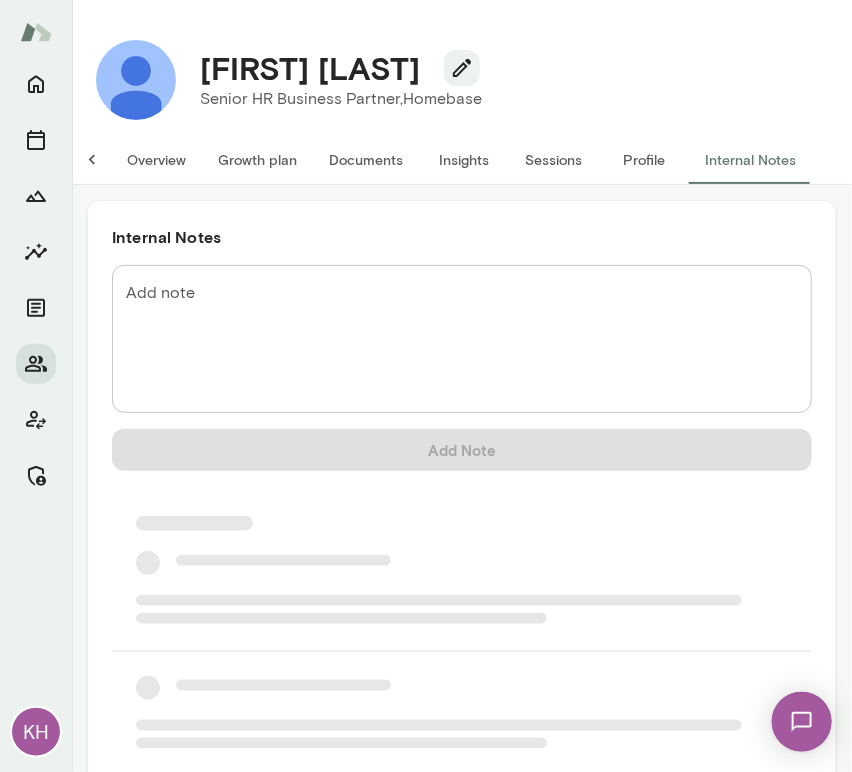 scroll, scrollTop: 0, scrollLeft: 16, axis: horizontal 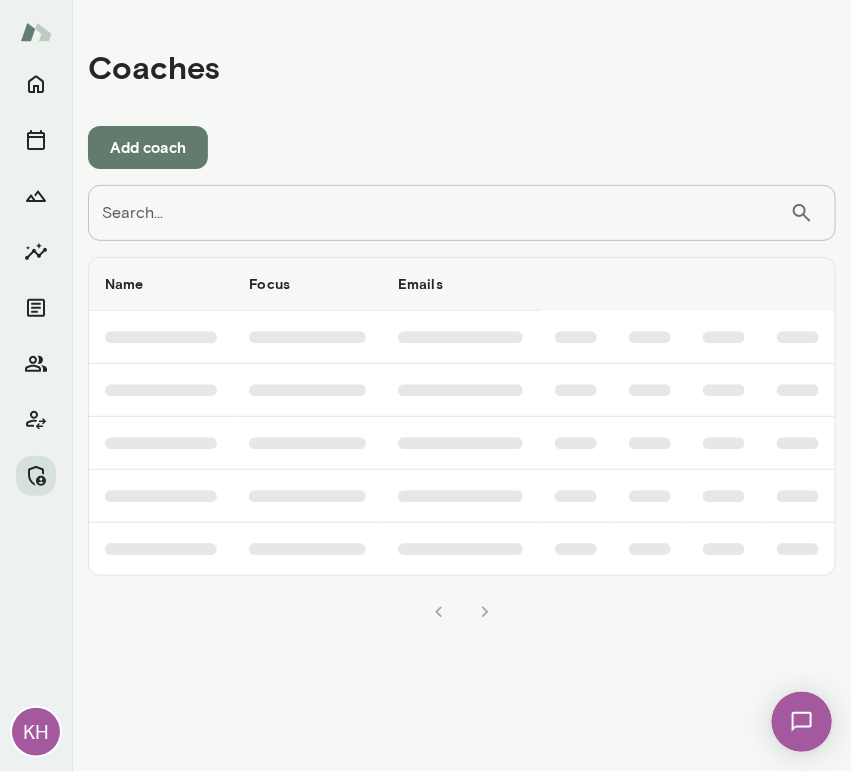 click on "Search..." at bounding box center (439, 213) 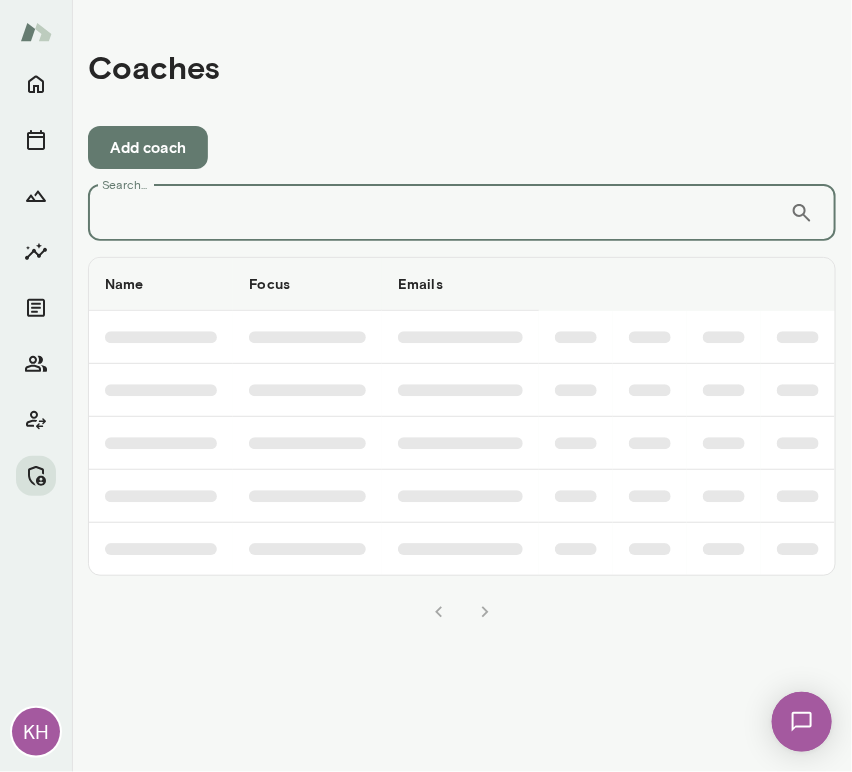 paste on "**********" 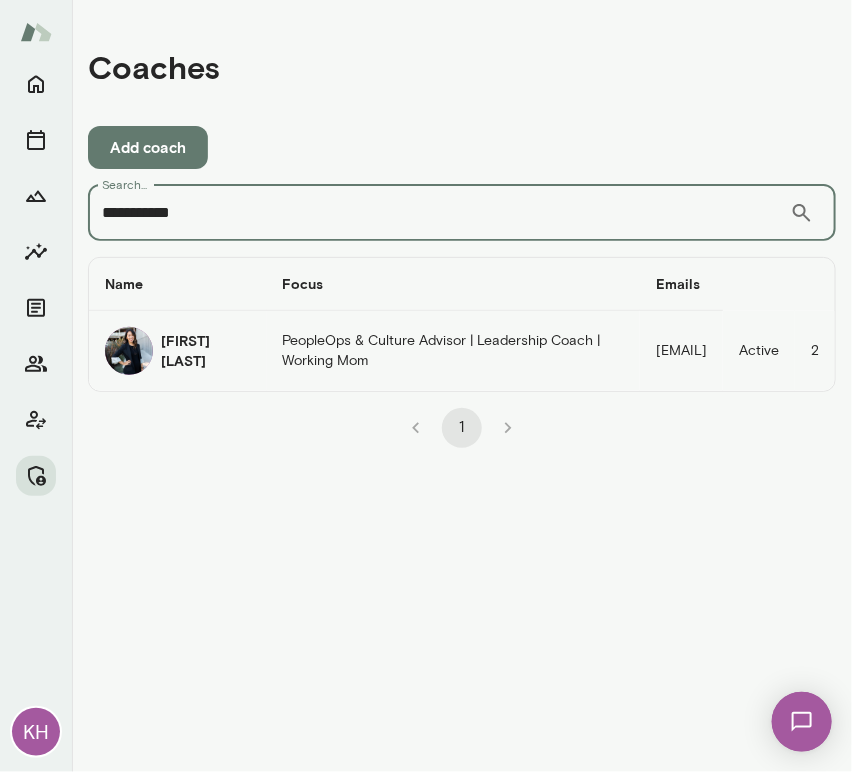type on "**********" 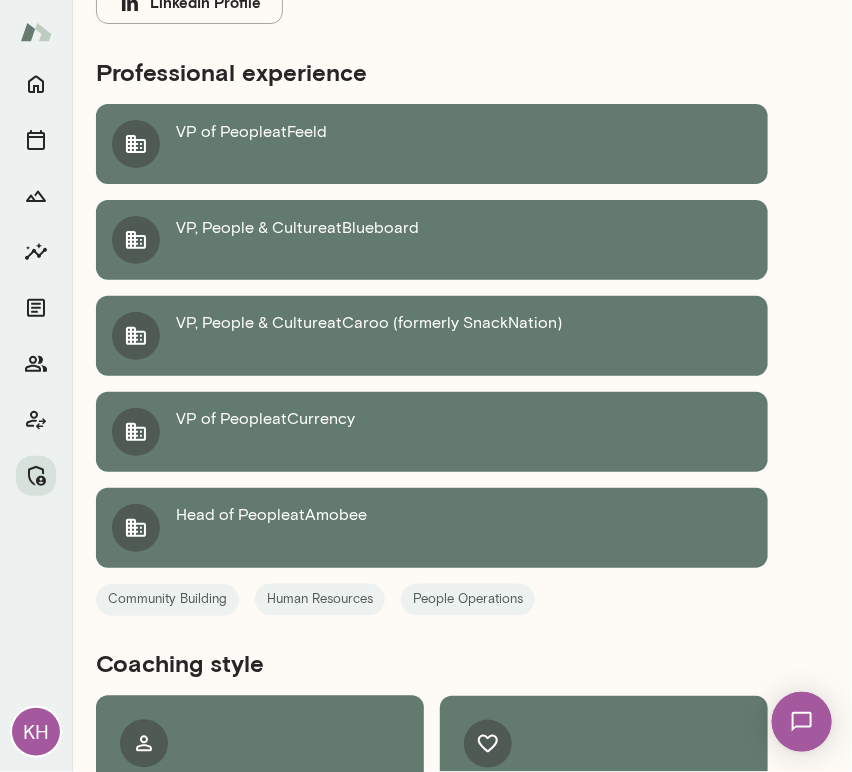 scroll, scrollTop: 1319, scrollLeft: 0, axis: vertical 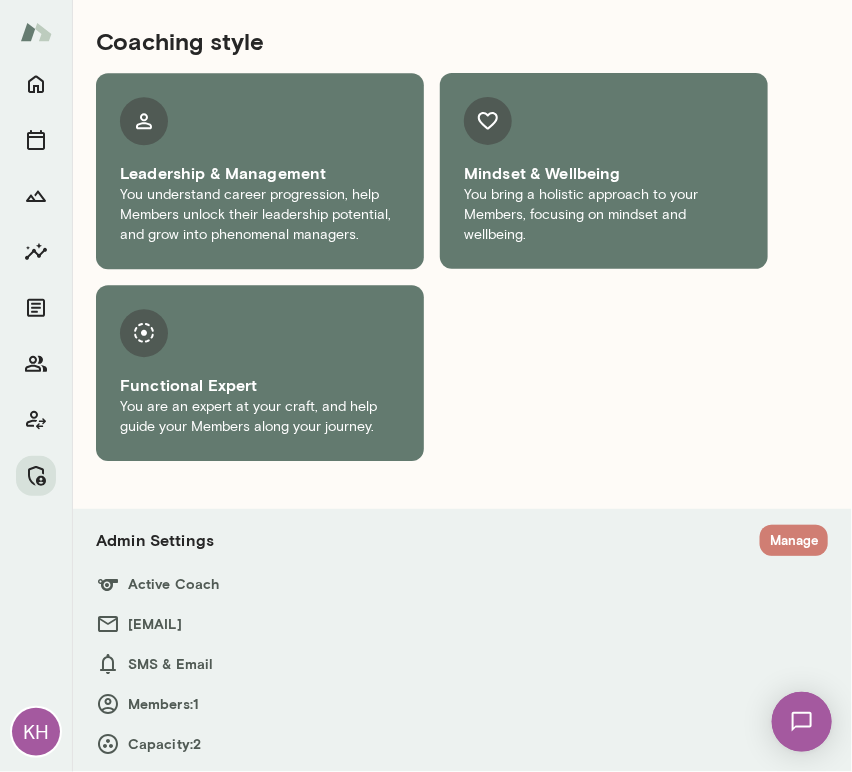 click on "Manage" at bounding box center (794, 540) 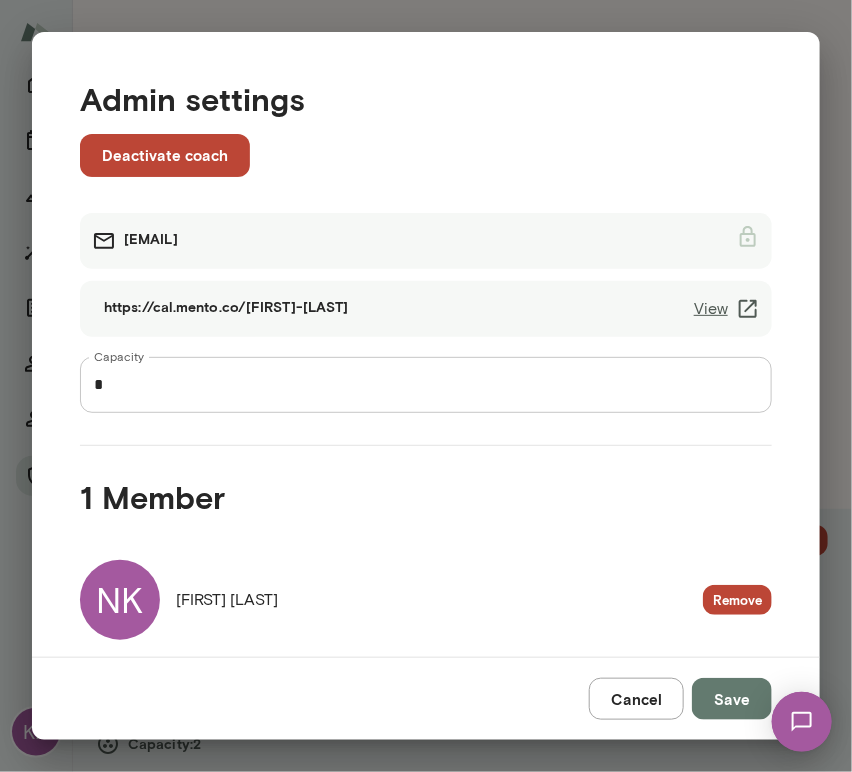 scroll, scrollTop: 31, scrollLeft: 0, axis: vertical 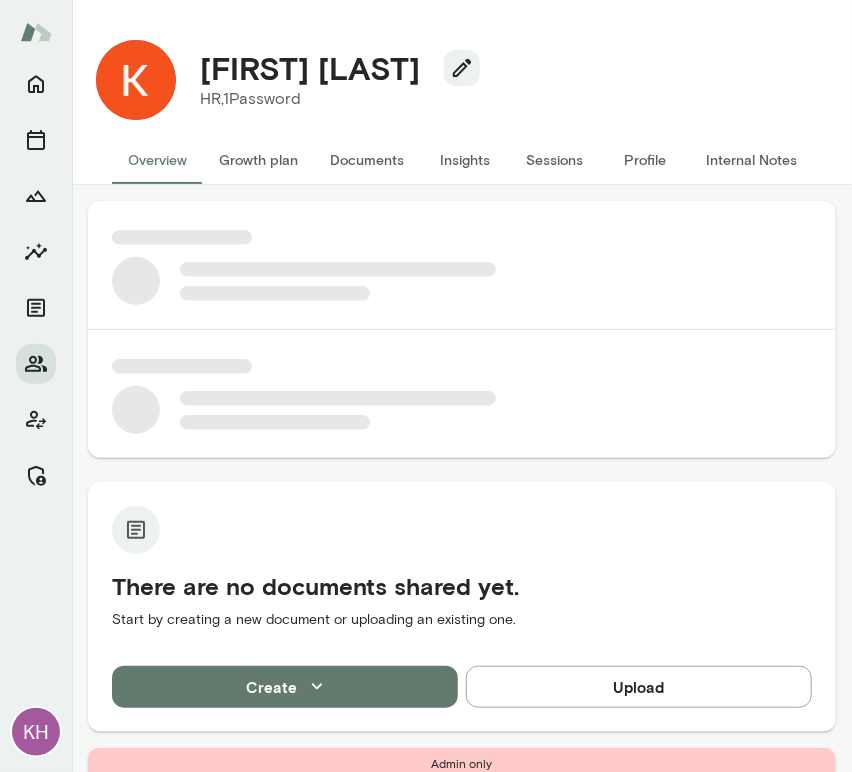 click on "Internal Notes" at bounding box center (751, 160) 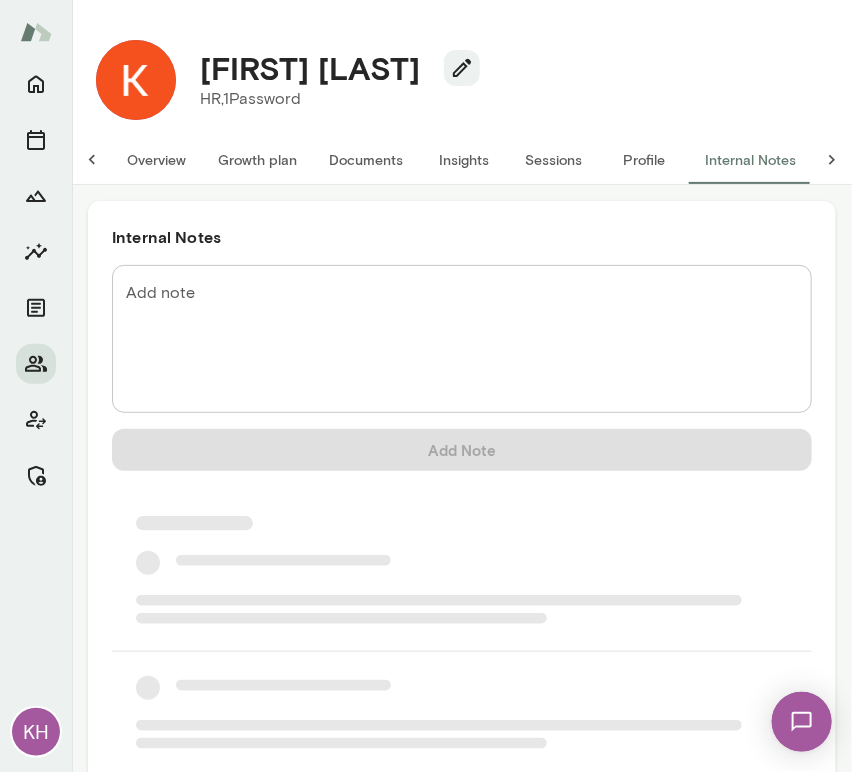scroll, scrollTop: 0, scrollLeft: 0, axis: both 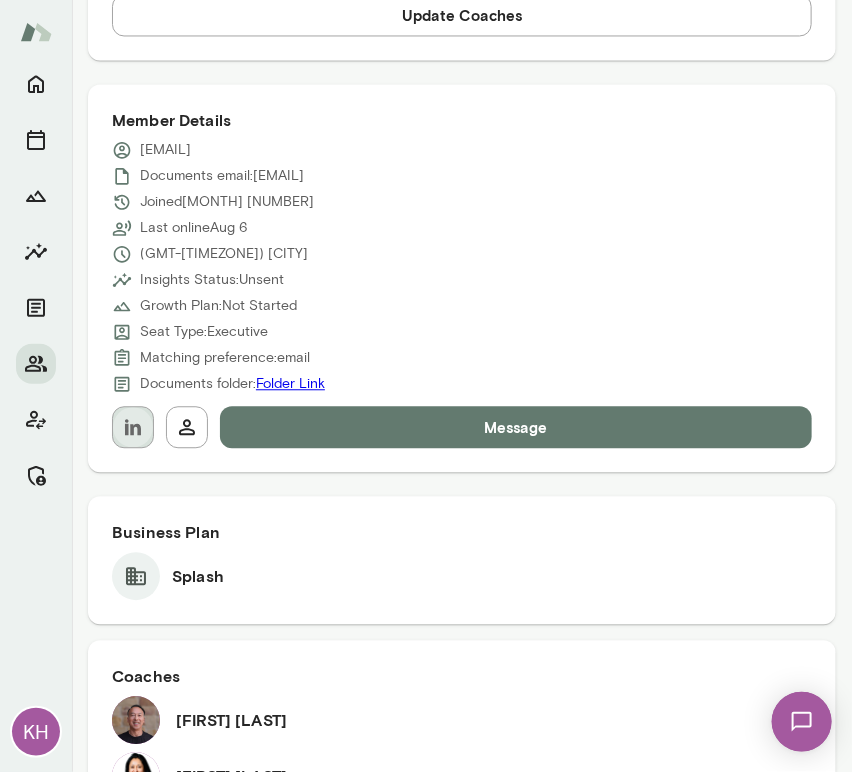 click 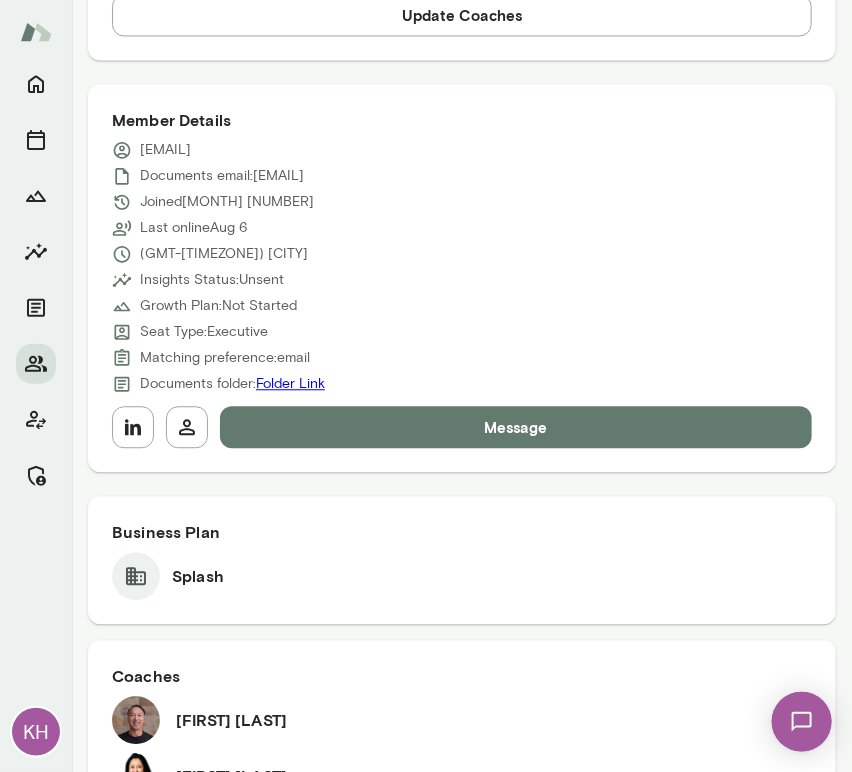 scroll, scrollTop: 0, scrollLeft: 0, axis: both 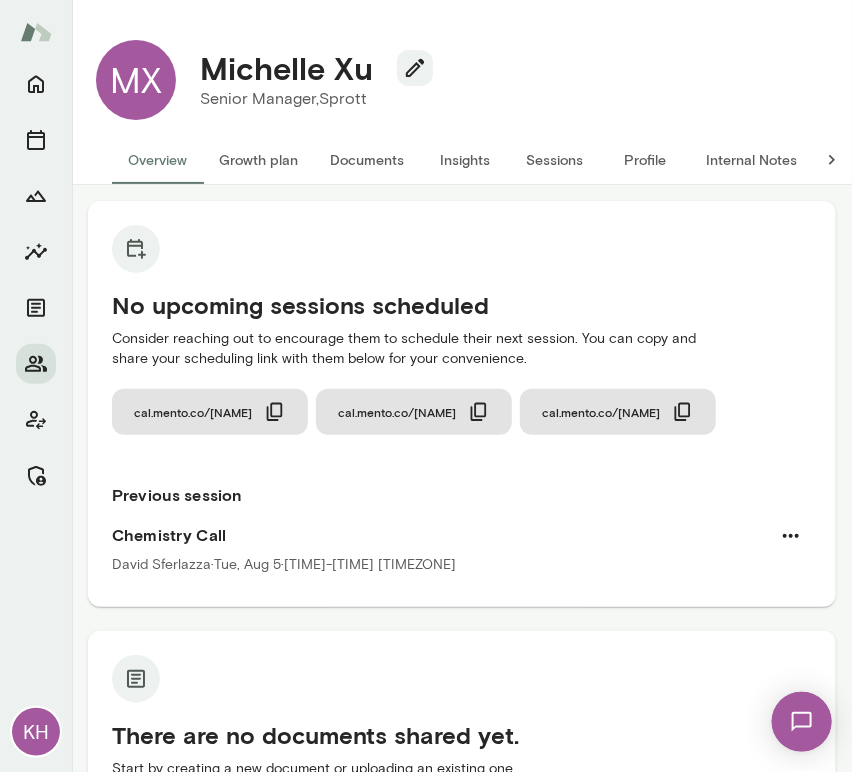 click on "Internal Notes" at bounding box center (751, 160) 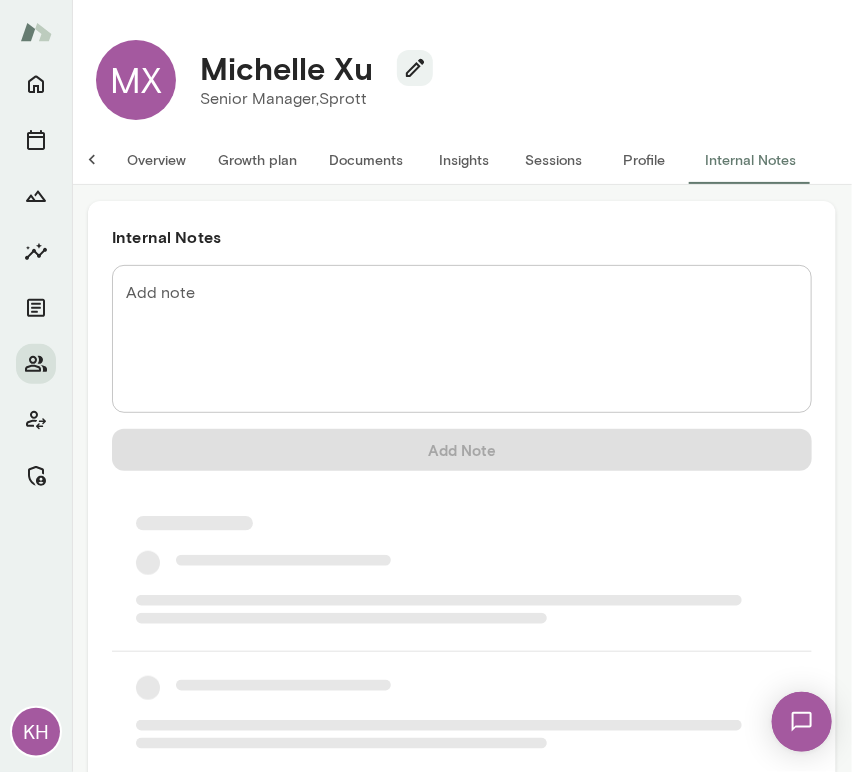 scroll, scrollTop: 0, scrollLeft: 16, axis: horizontal 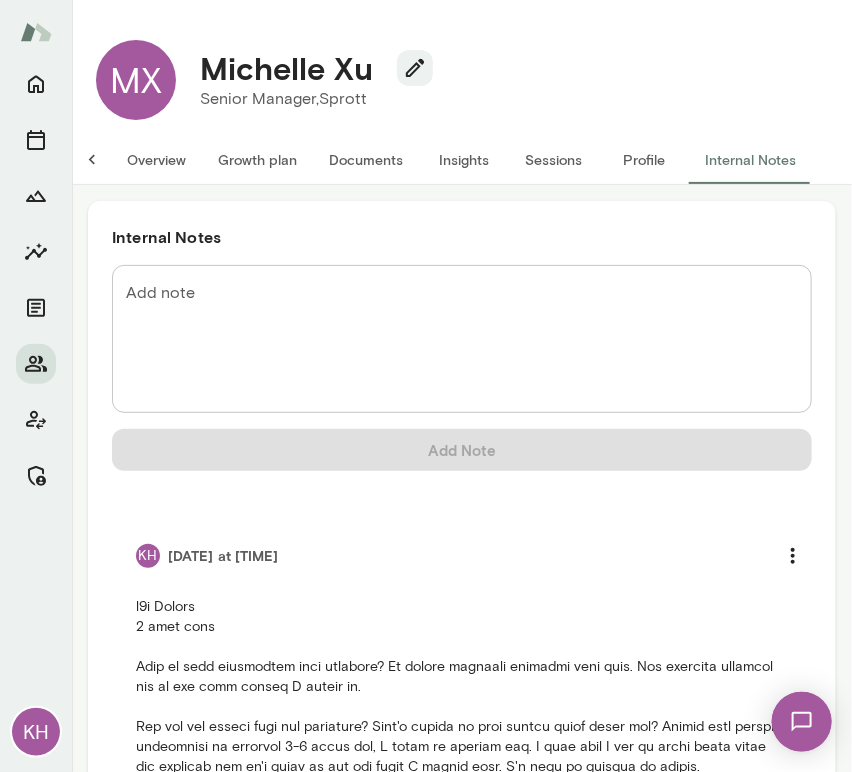 click on "Overview" at bounding box center [156, 160] 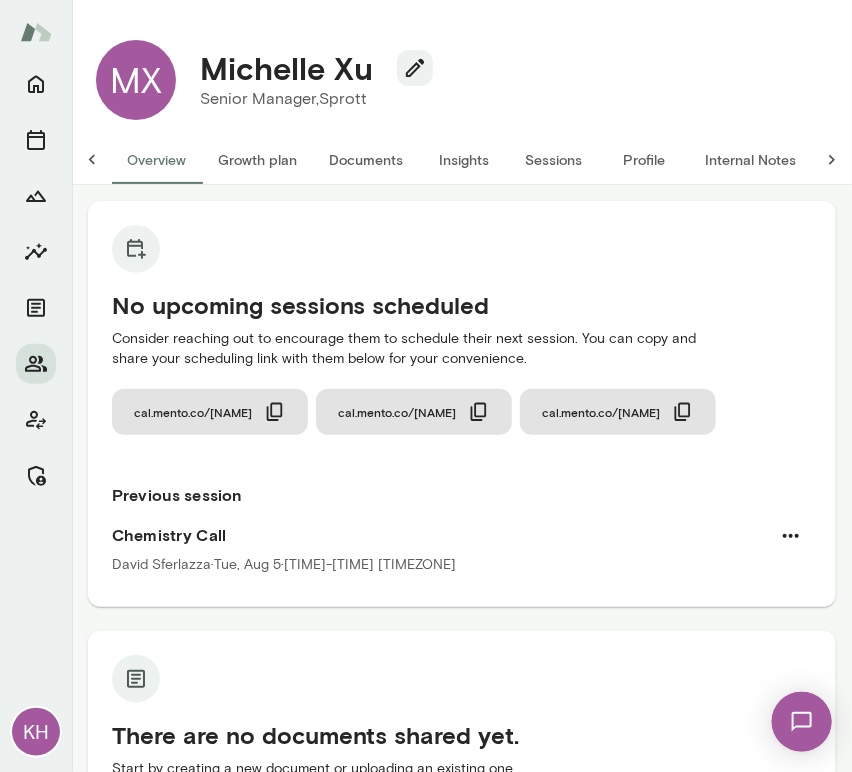 scroll, scrollTop: 0, scrollLeft: 0, axis: both 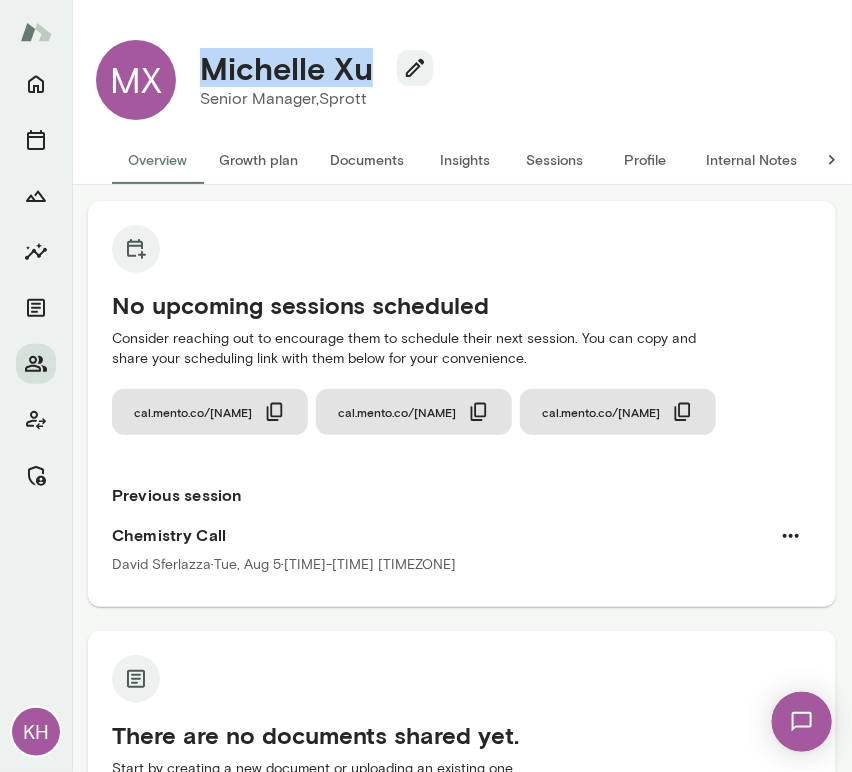 drag, startPoint x: 377, startPoint y: 83, endPoint x: 205, endPoint y: 73, distance: 172.29045 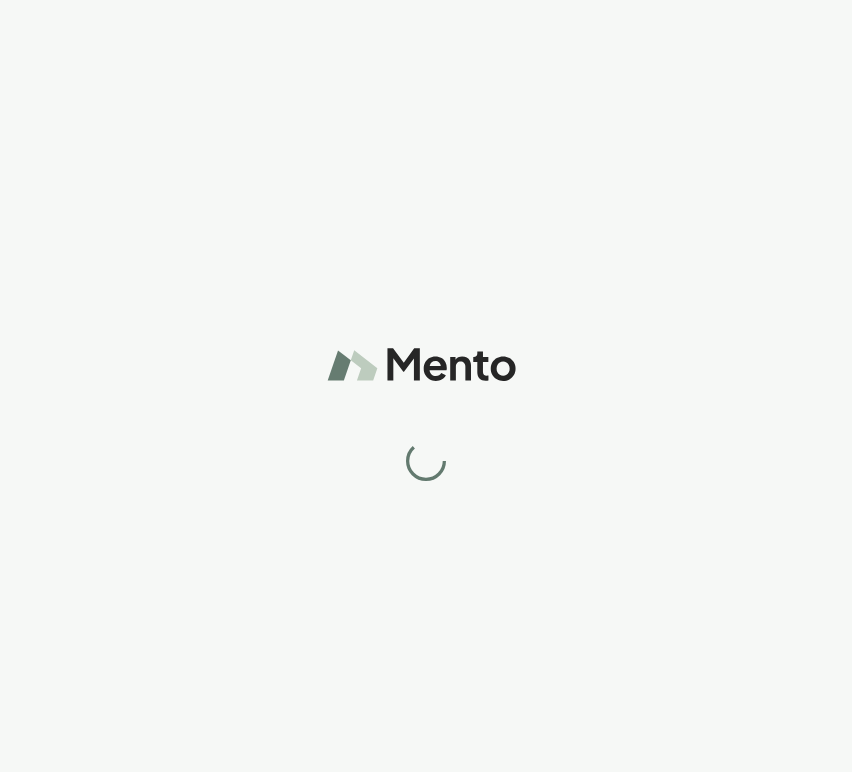 scroll, scrollTop: 0, scrollLeft: 0, axis: both 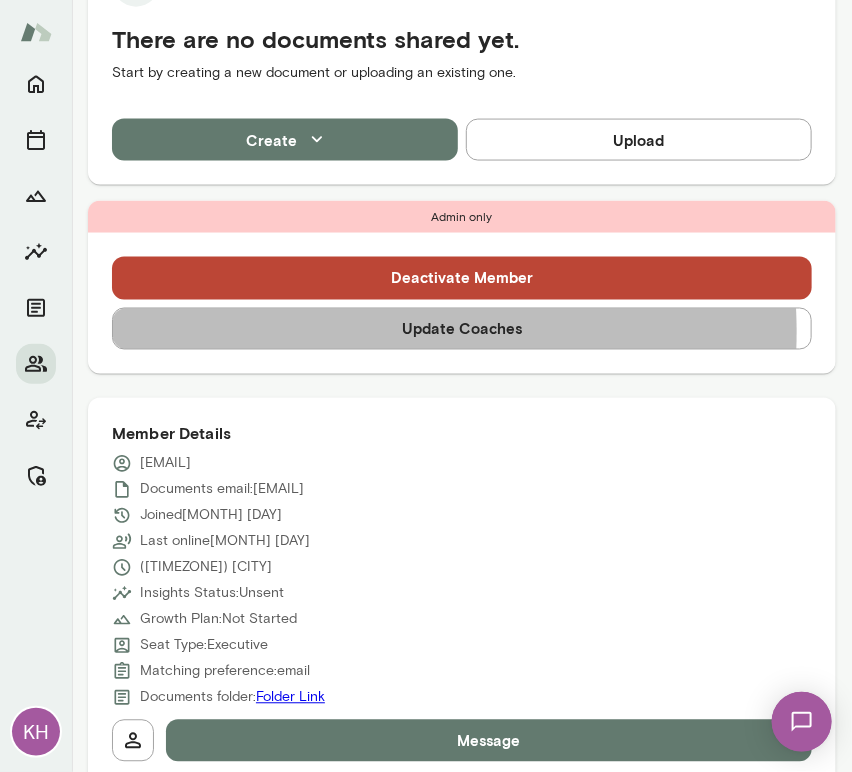 click on "Update Coaches" at bounding box center (462, 329) 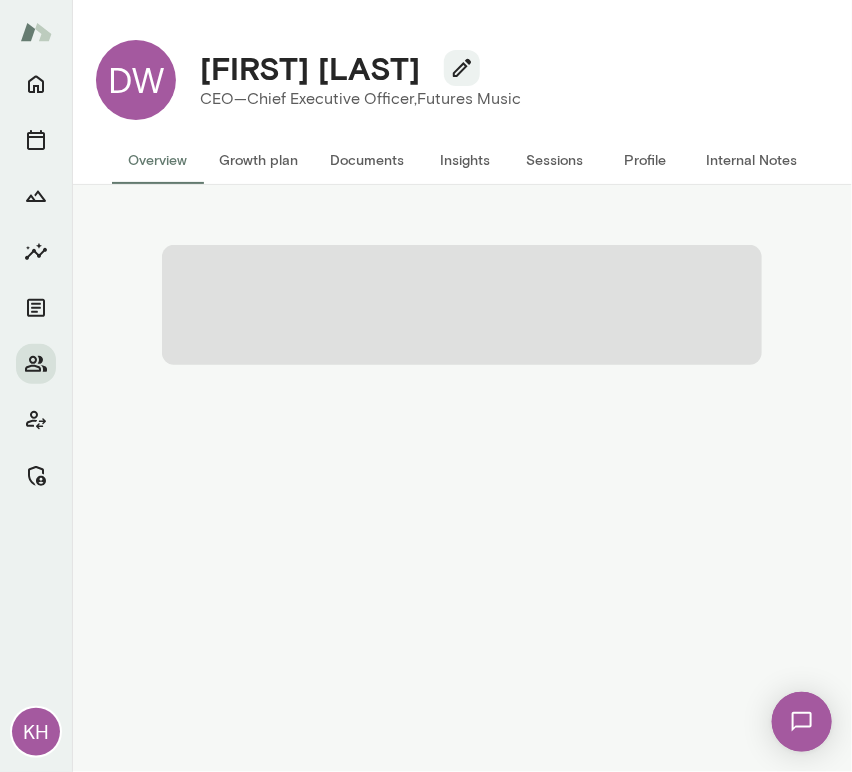 scroll, scrollTop: 0, scrollLeft: 0, axis: both 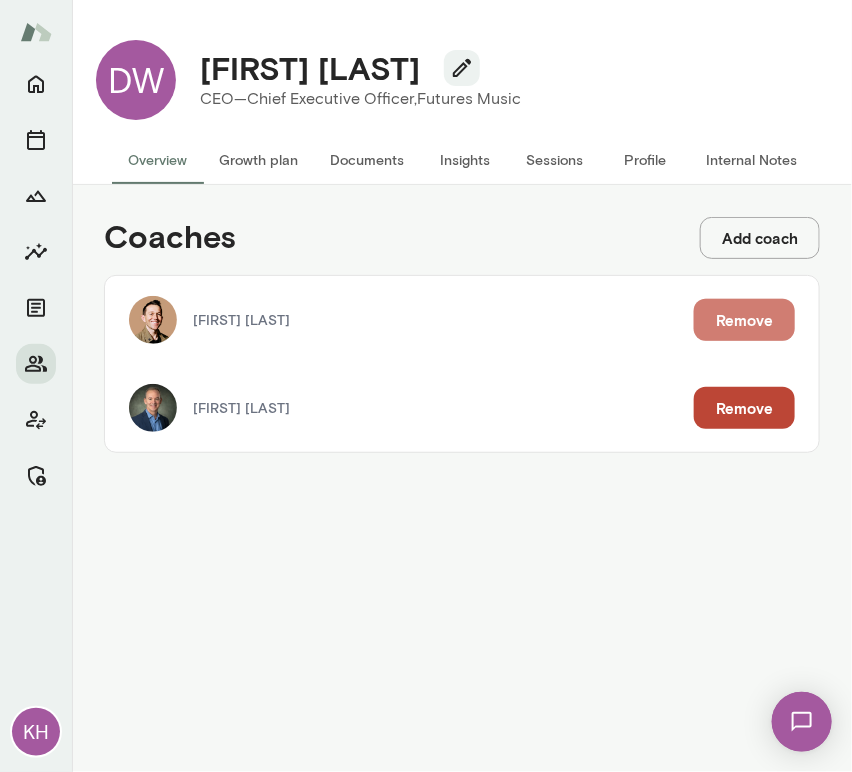 click on "Remove" at bounding box center [744, 320] 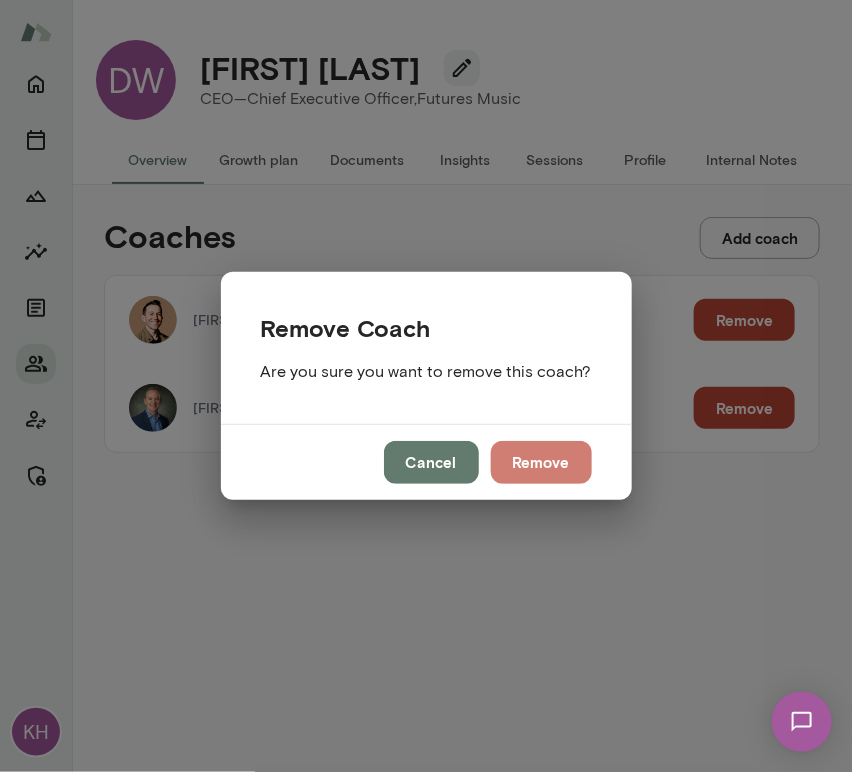 click on "Remove" at bounding box center (541, 462) 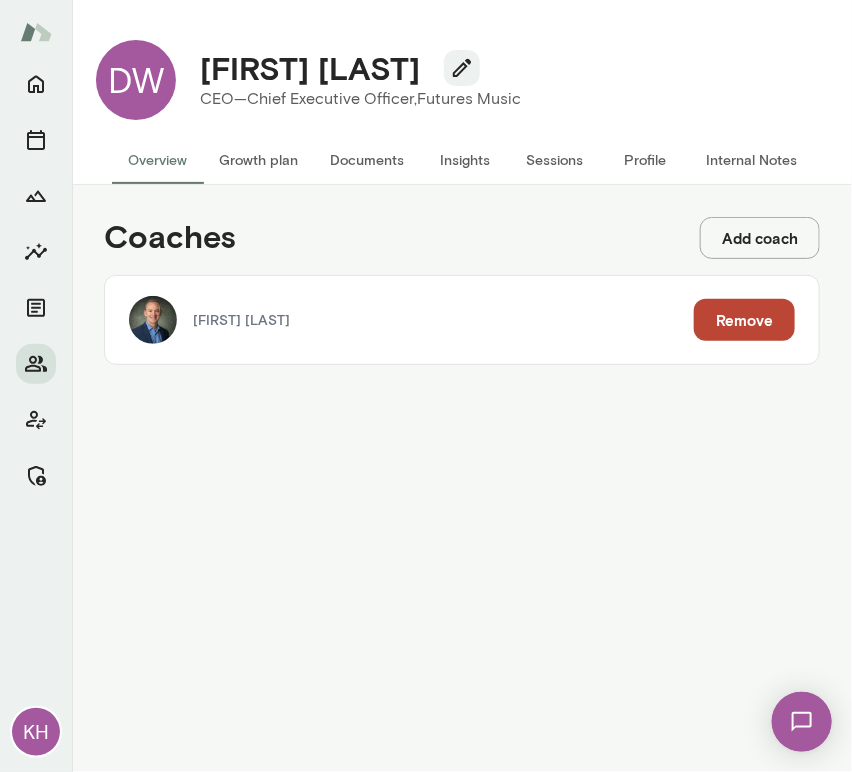click on "Sessions" at bounding box center [555, 160] 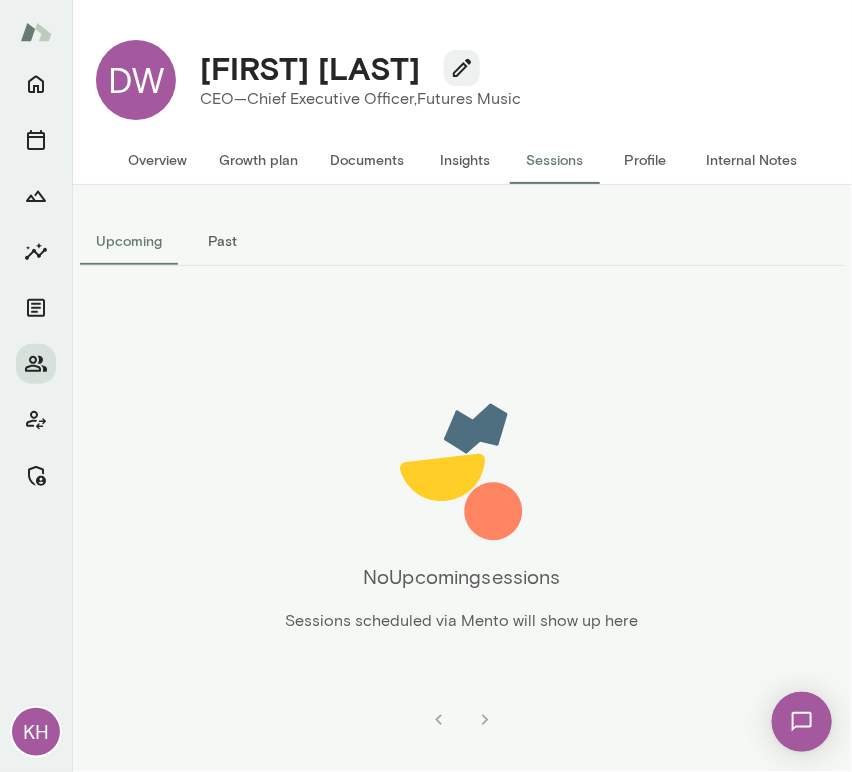 click on "Overview" at bounding box center [157, 160] 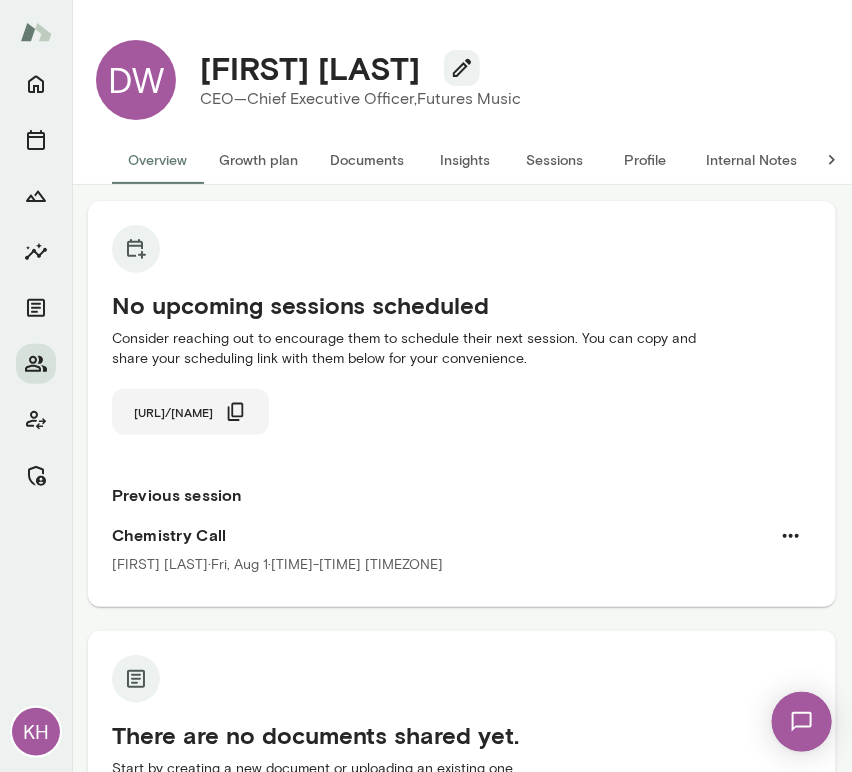 click 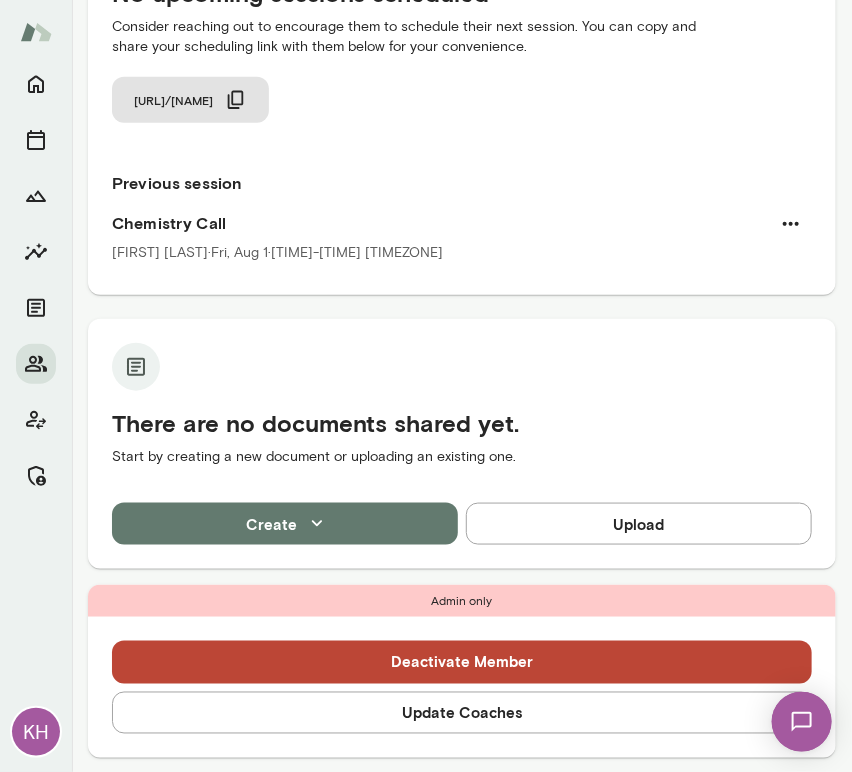 scroll, scrollTop: 0, scrollLeft: 0, axis: both 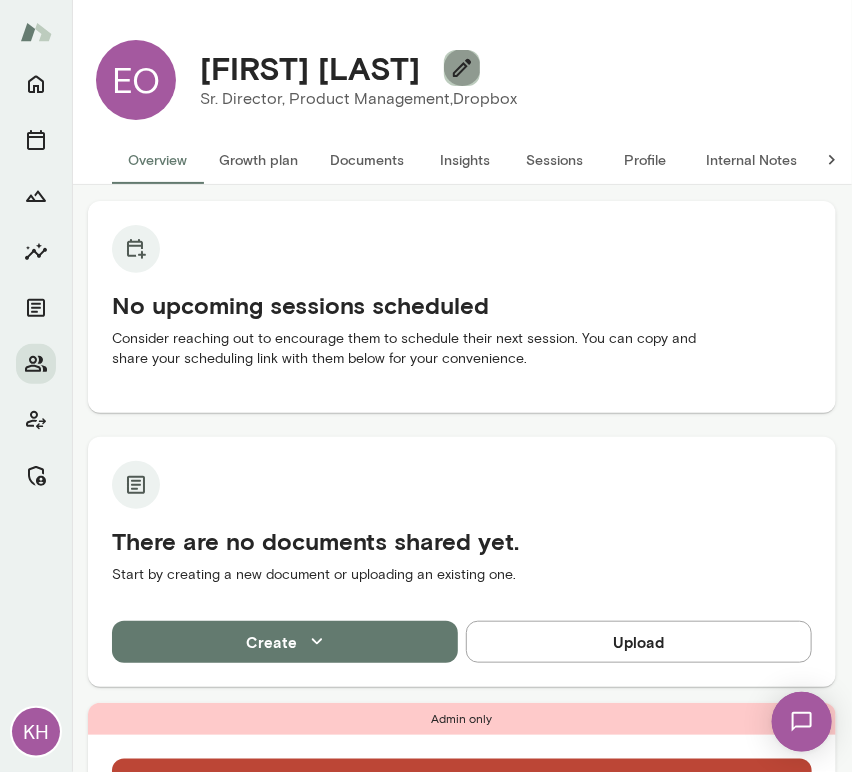 click 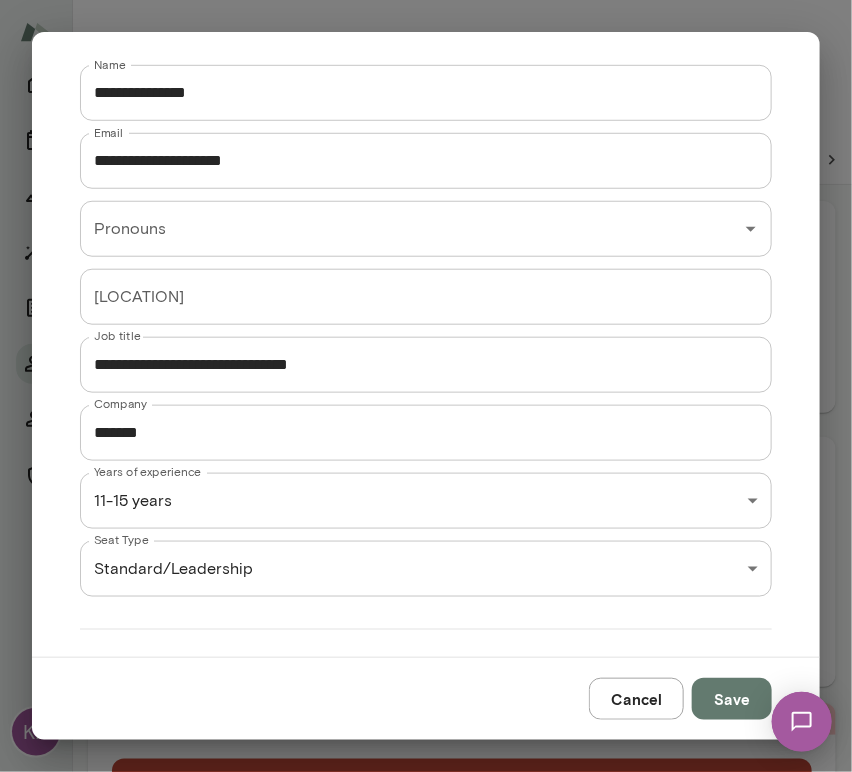scroll, scrollTop: 337, scrollLeft: 0, axis: vertical 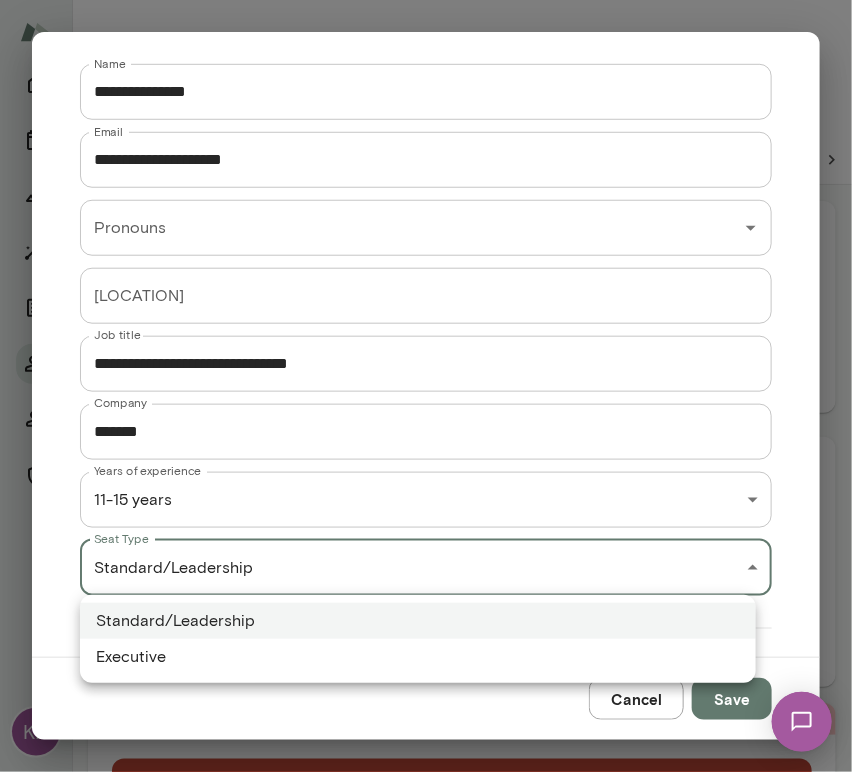 click on "Overview Growth plan Documents Insights Sessions Profile Internal Notes No upcoming sessions scheduled Consider reaching out to encourage them to schedule their next session. You can copy and share your scheduling link with them below for your convenience. There are no documents shared yet. Start by creating a new document or uploading an existing one. Create Upload Internal Notes Add note * Add note Add Note See all notes Admin only Deactivate Member Update Coaches Member Details   [EMAIL] Documents email:  [EMAIL] Joined  [MONTH] [DAY] Last online  [MONTH] [DAY] Timezone not set Insights Status:  Unsent Growth Plan:  Not Started Seat Type:  Standard/Leadership Matching preference:  email Documents folder:  Folder Link Message Business Plan Dropbox No milestones in the works You can co-create the growth plan by adding steps, milestones, and work through things together. Start No milestones in the works Start Internal Notes * Home" at bounding box center (426, 0) 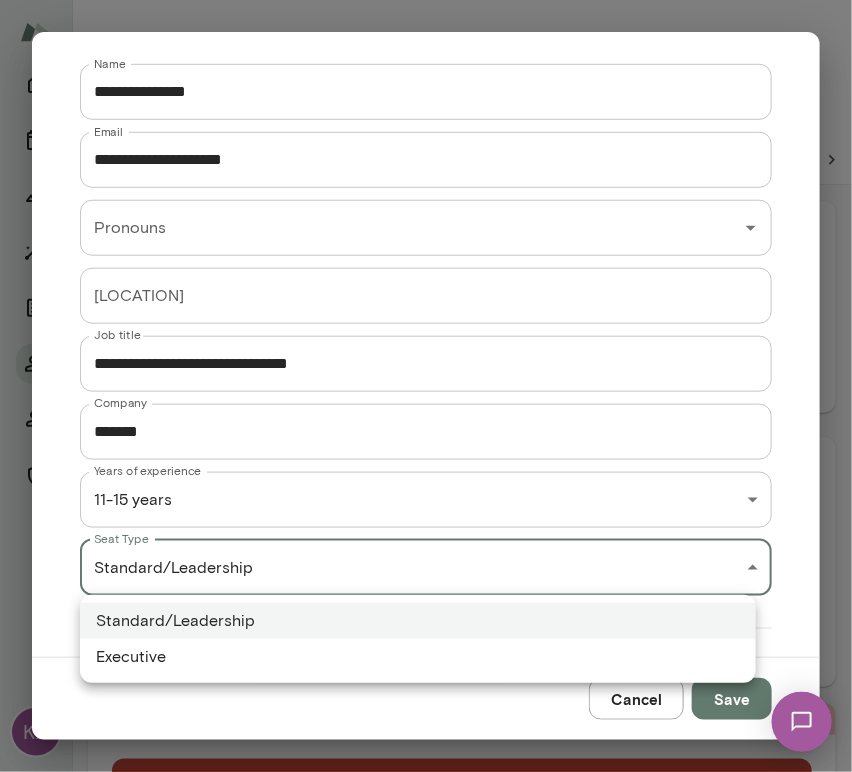 click on "Executive" at bounding box center (418, 657) 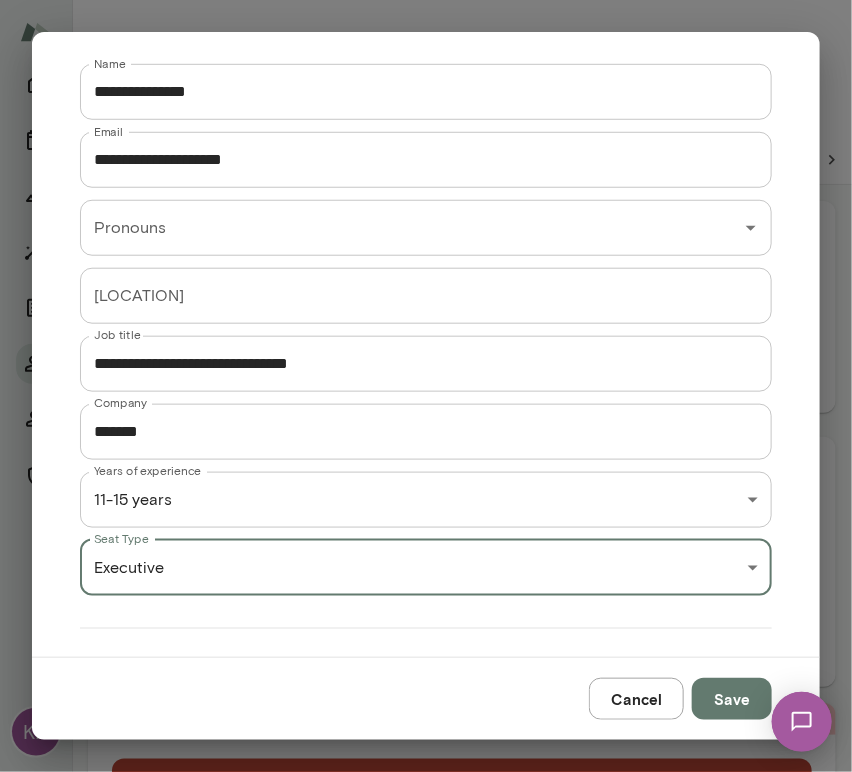 click on "Save" at bounding box center (732, 699) 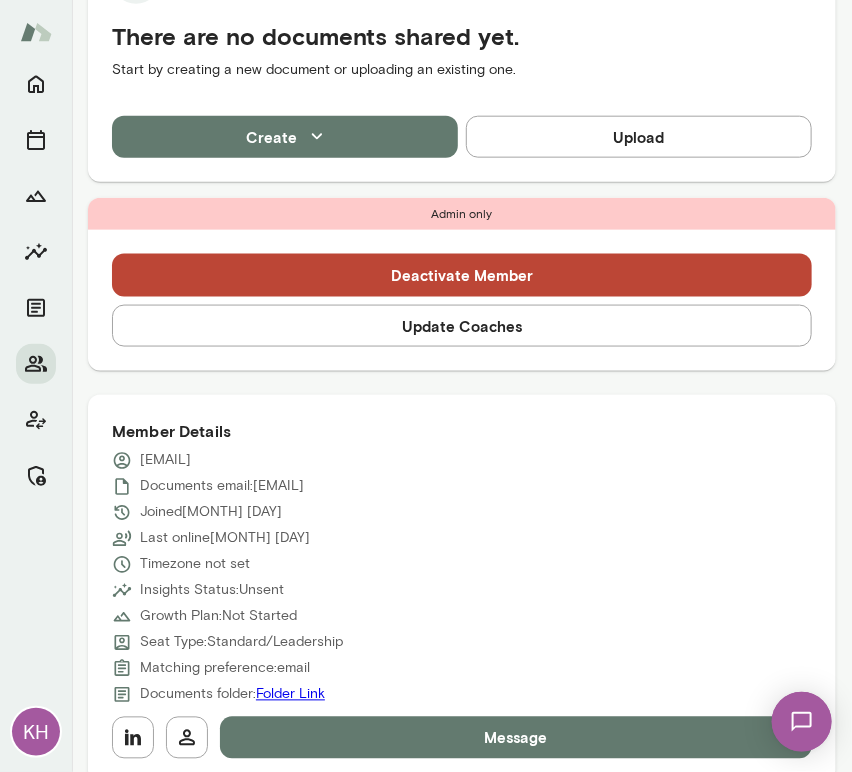 scroll, scrollTop: 533, scrollLeft: 0, axis: vertical 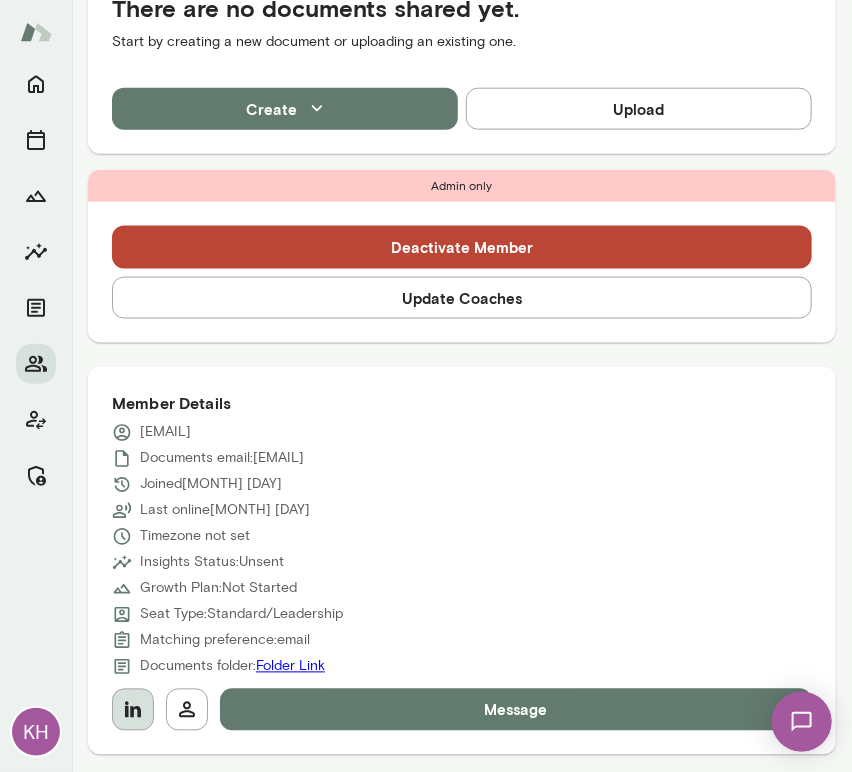 click 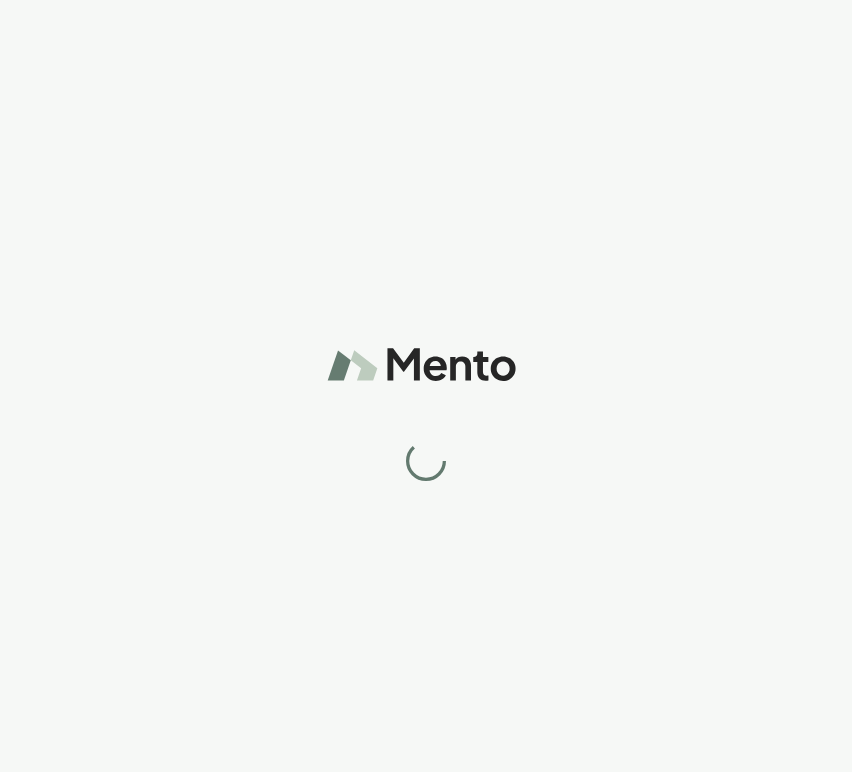 scroll, scrollTop: 0, scrollLeft: 0, axis: both 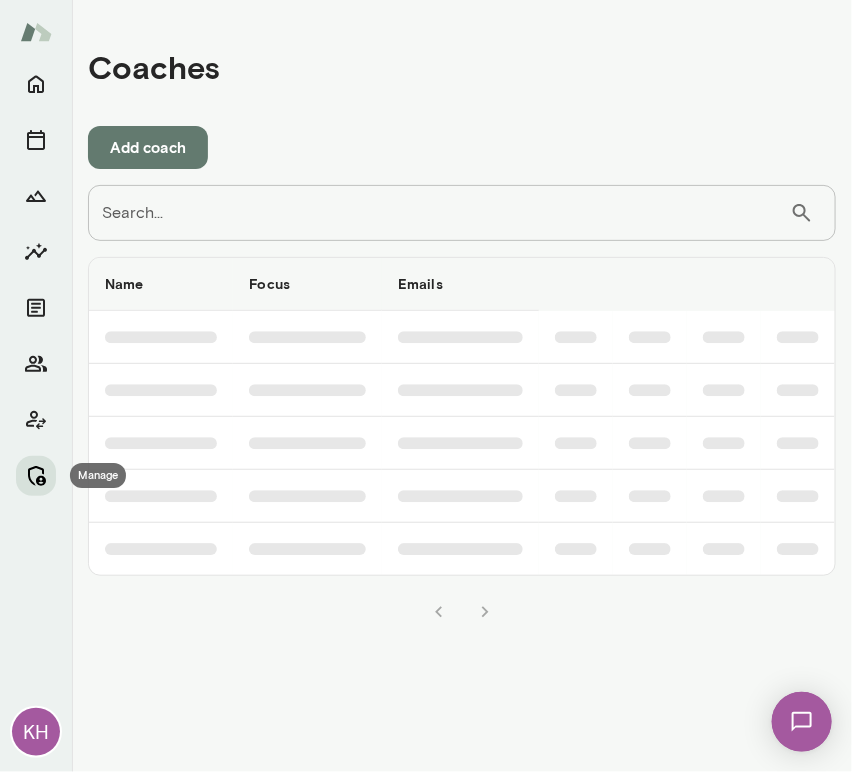 click 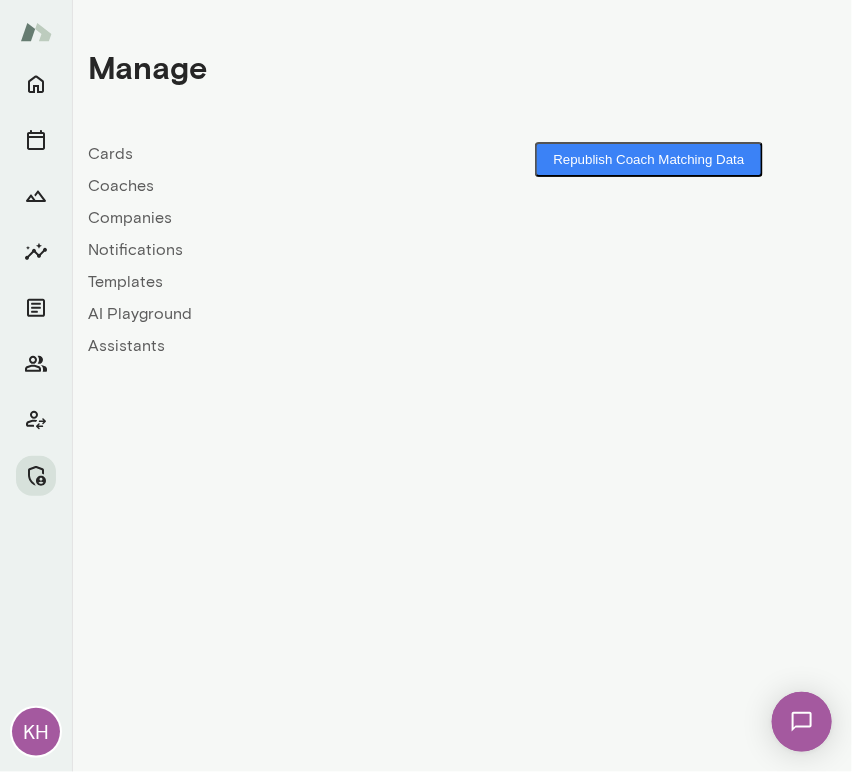 click on "Companies" at bounding box center (275, 218) 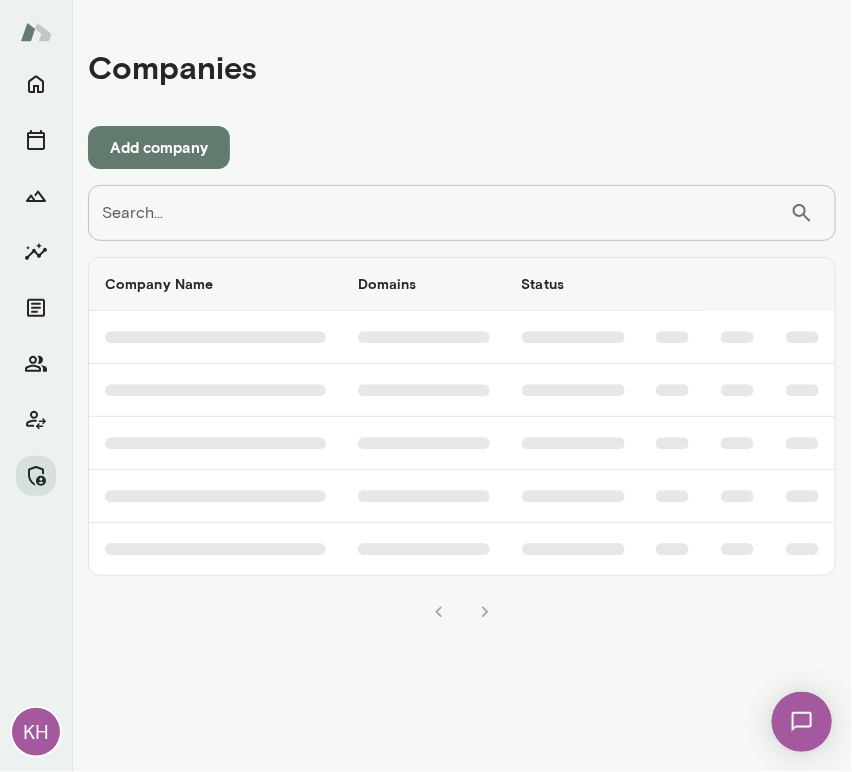click on "Search..." at bounding box center (439, 213) 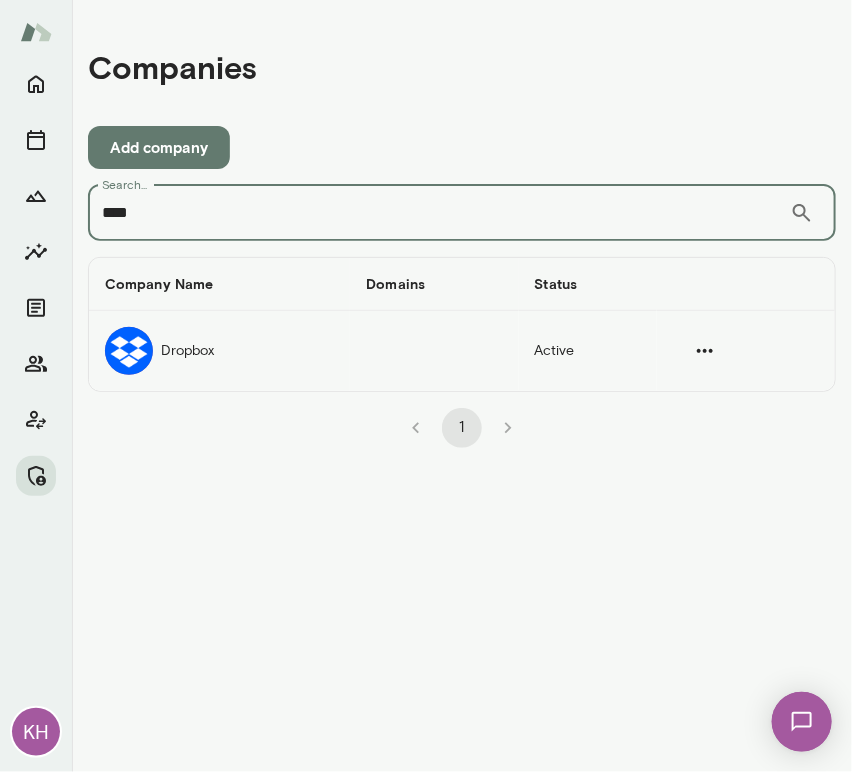 type on "****" 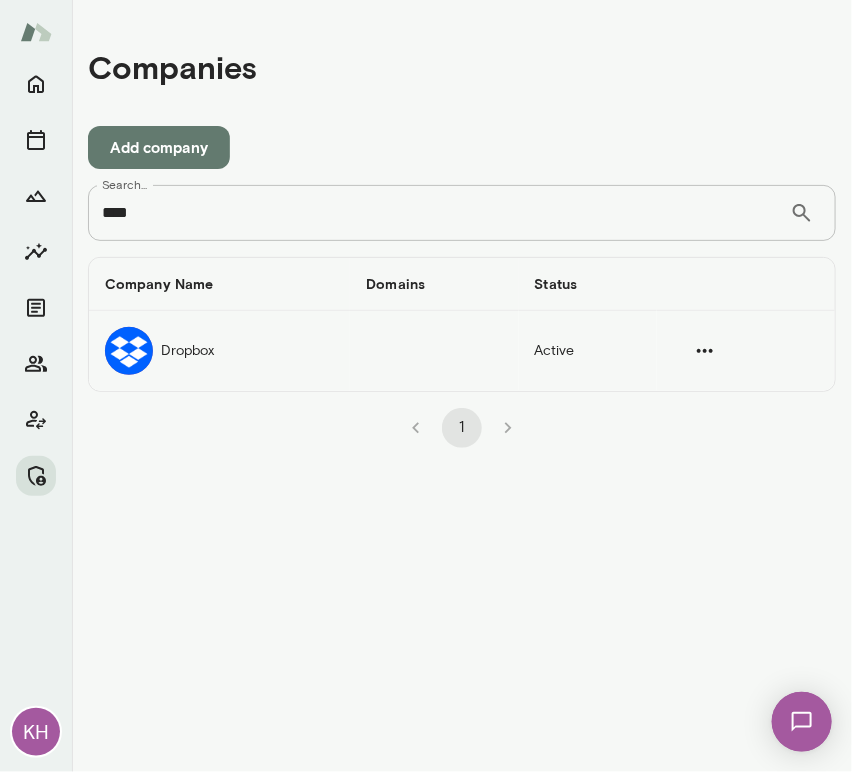 click on "Dropbox" at bounding box center [219, 351] 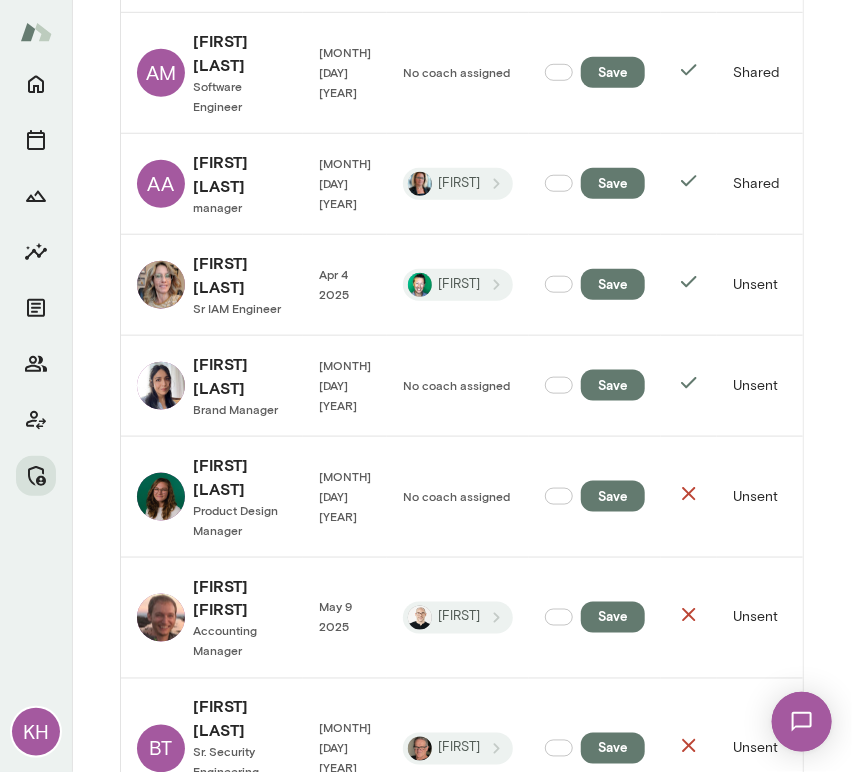 scroll, scrollTop: 1951, scrollLeft: 0, axis: vertical 